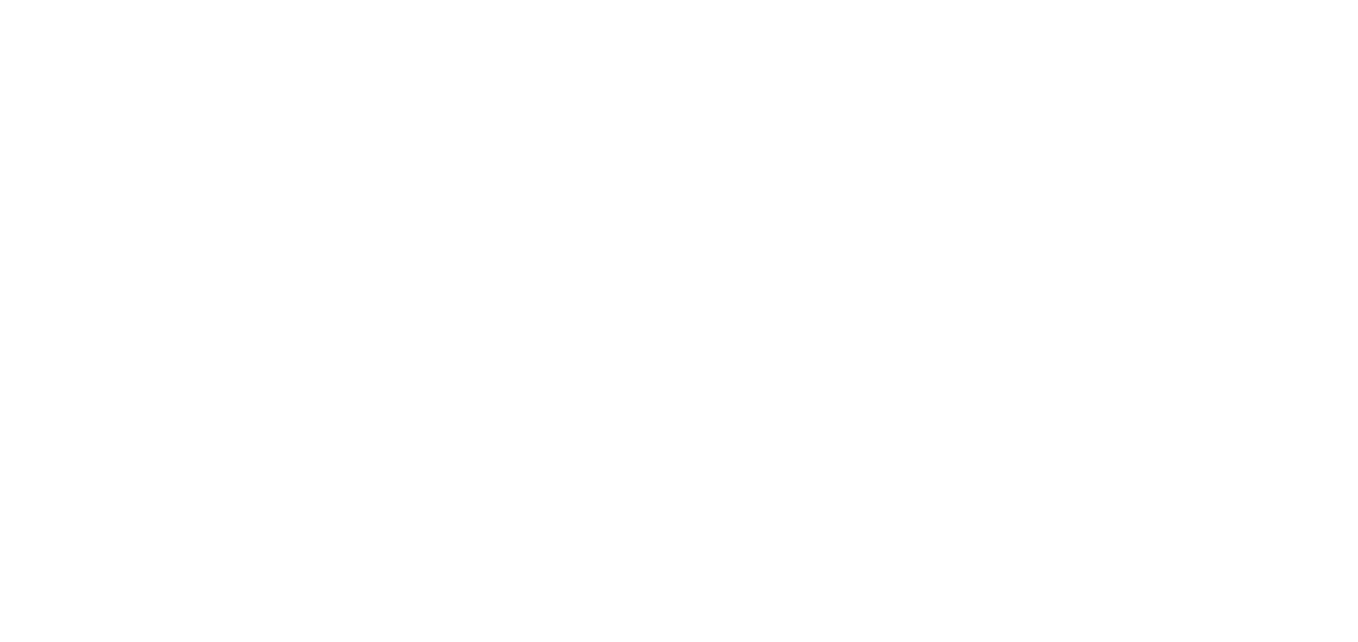 scroll, scrollTop: 0, scrollLeft: 0, axis: both 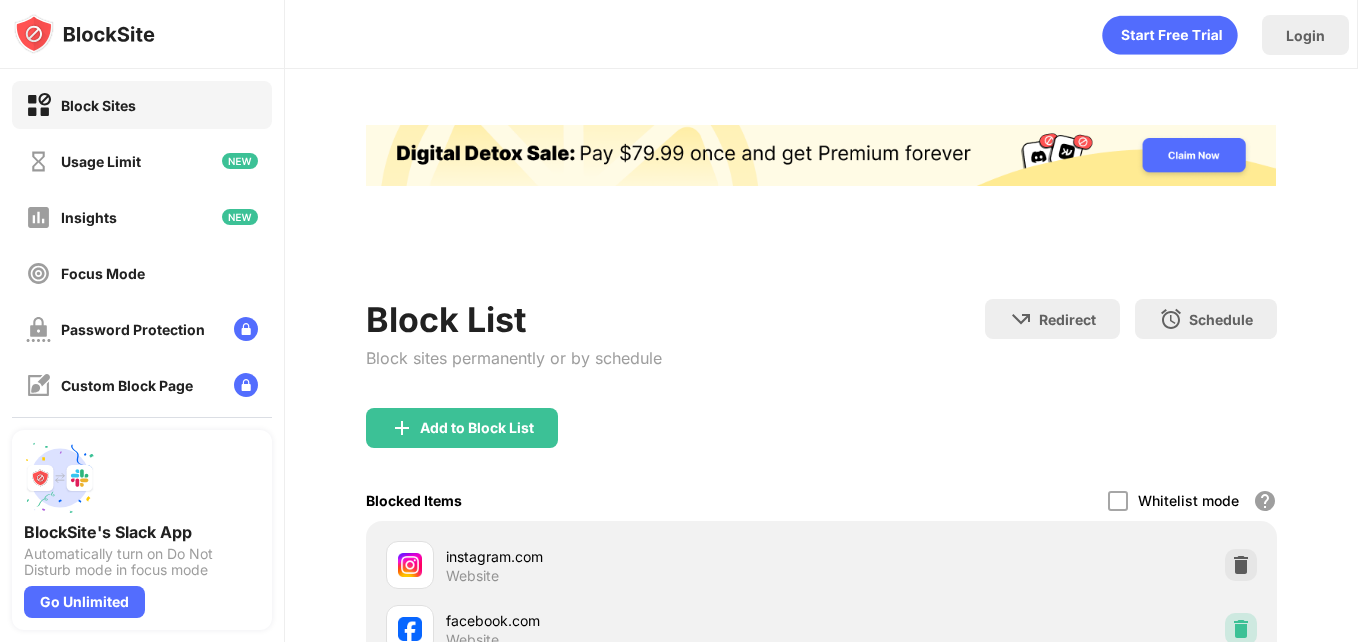 click at bounding box center (1241, 629) 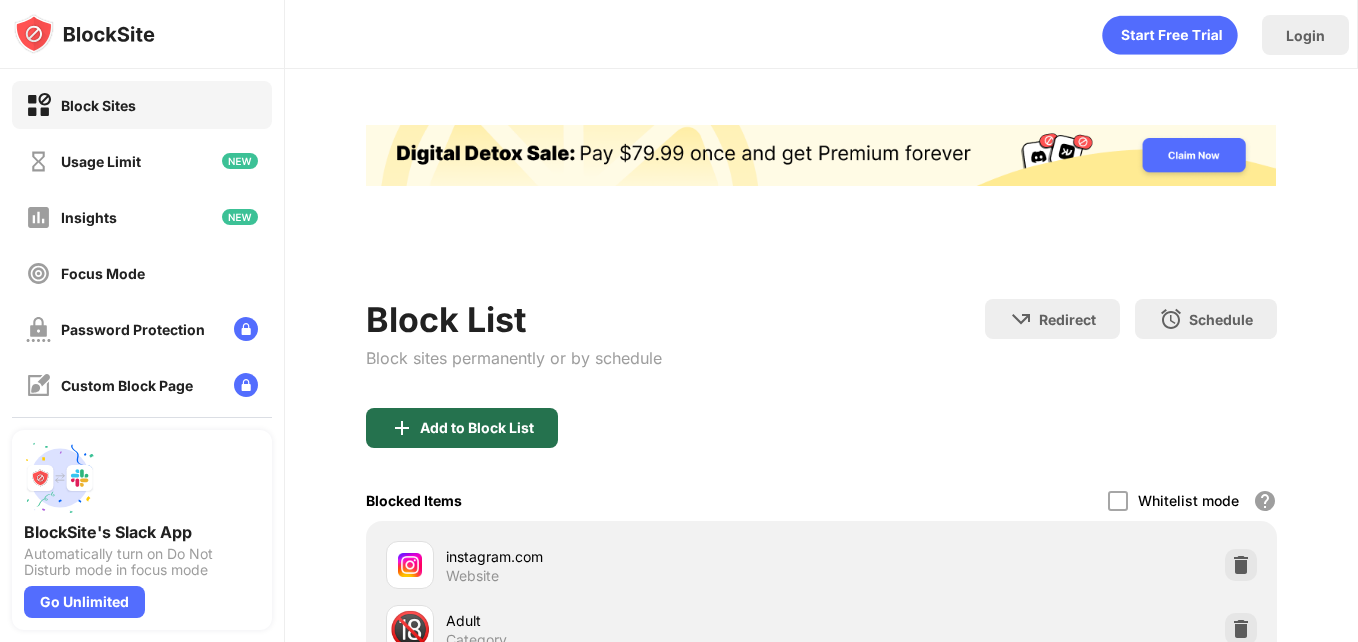 click on "Add to Block List" at bounding box center [477, 428] 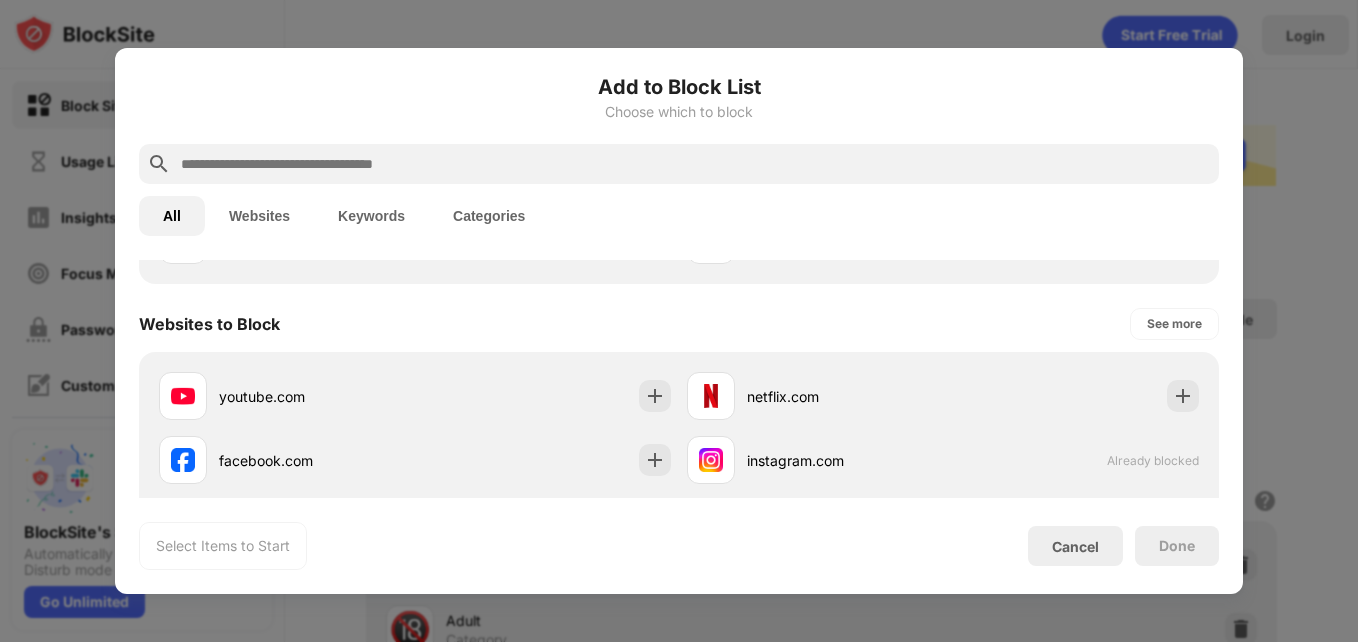 scroll, scrollTop: 253, scrollLeft: 0, axis: vertical 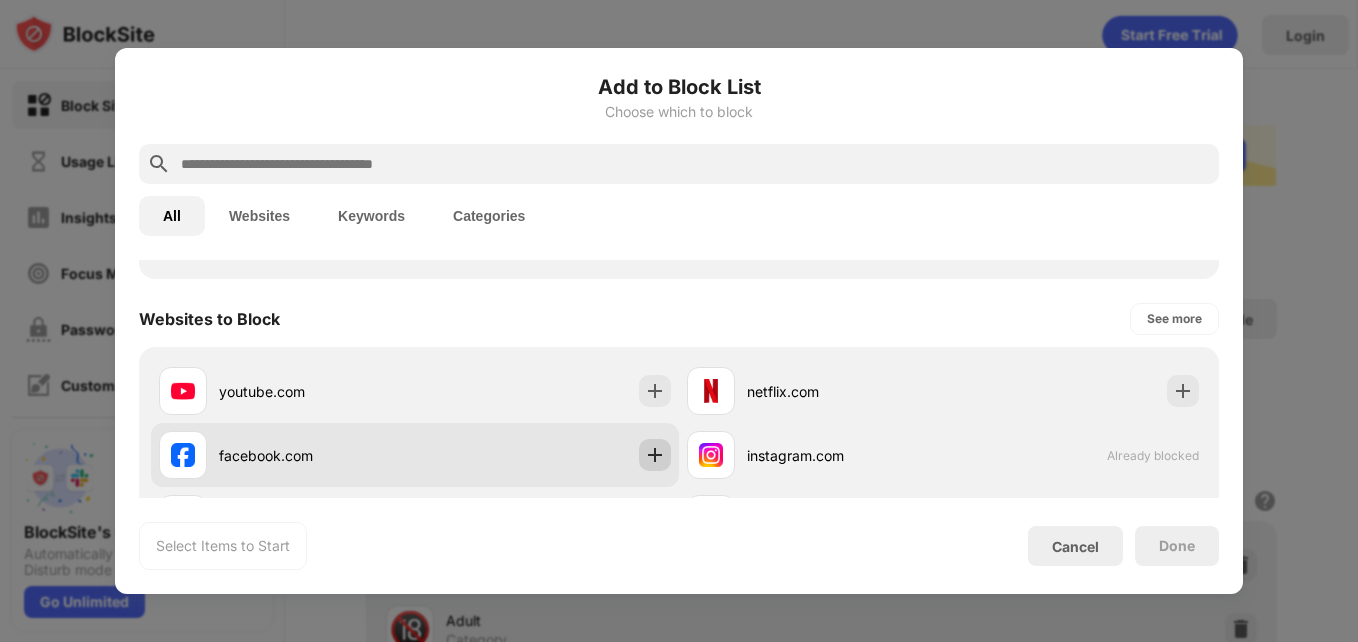 click at bounding box center [655, 455] 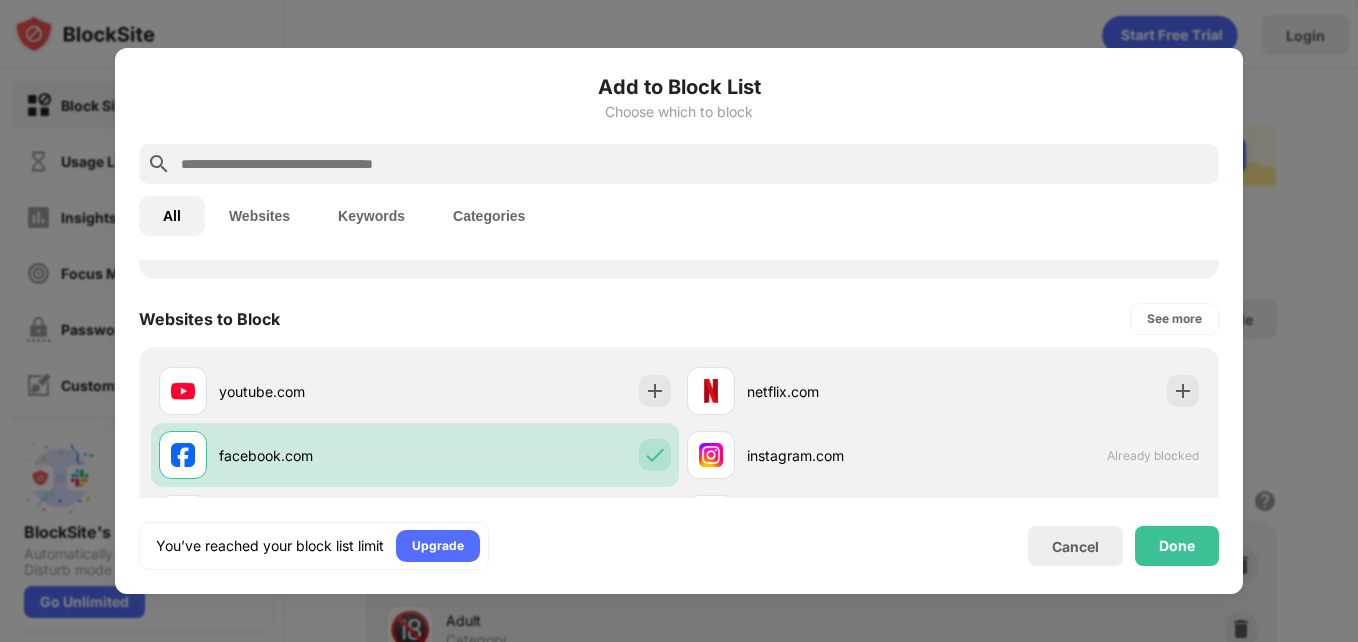 scroll, scrollTop: 0, scrollLeft: 0, axis: both 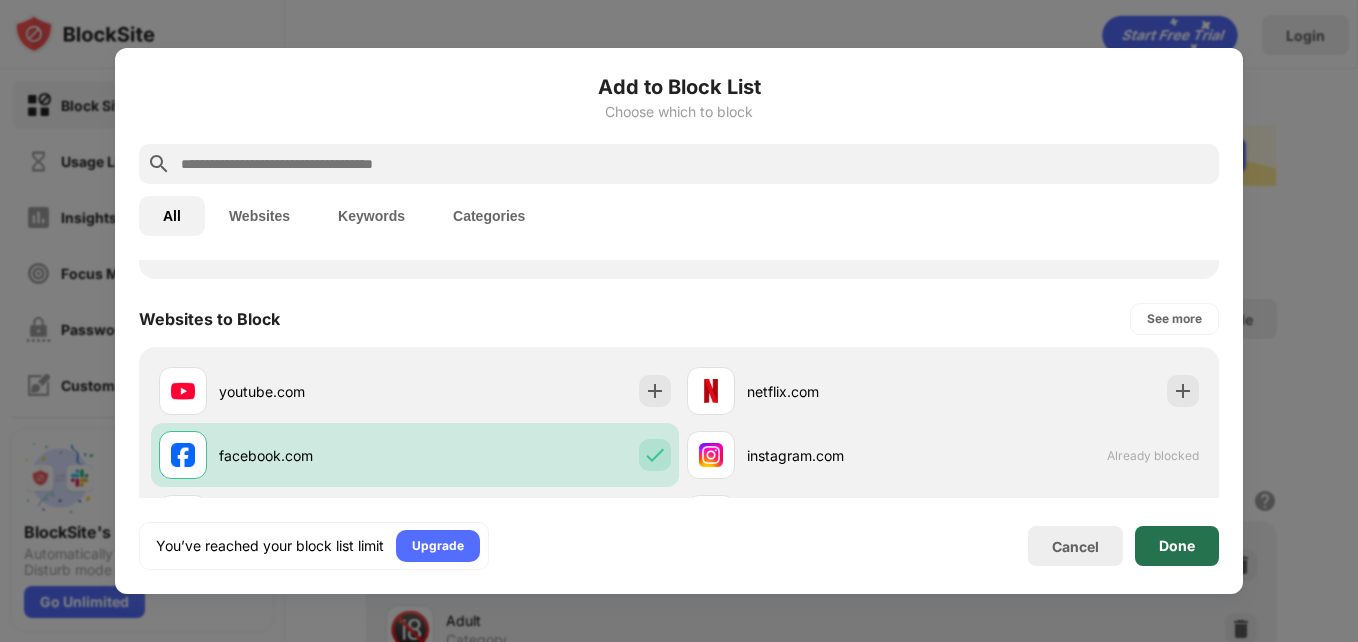 click on "Done" at bounding box center [1177, 546] 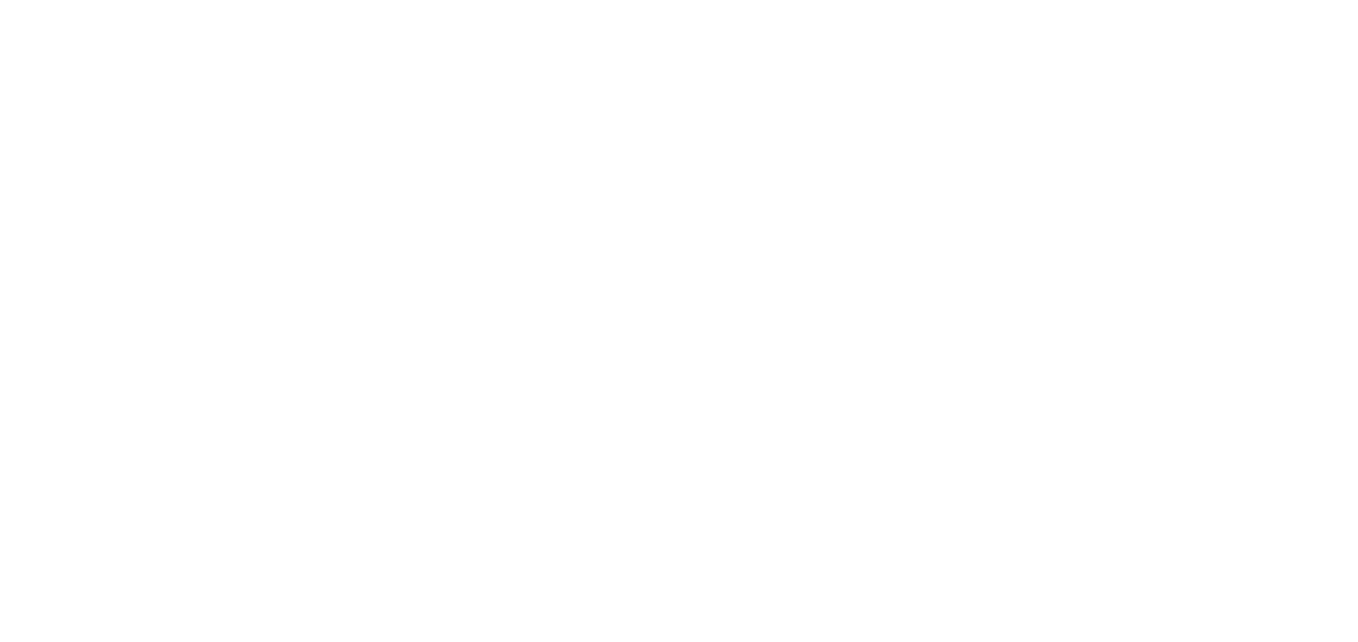 scroll, scrollTop: 0, scrollLeft: 0, axis: both 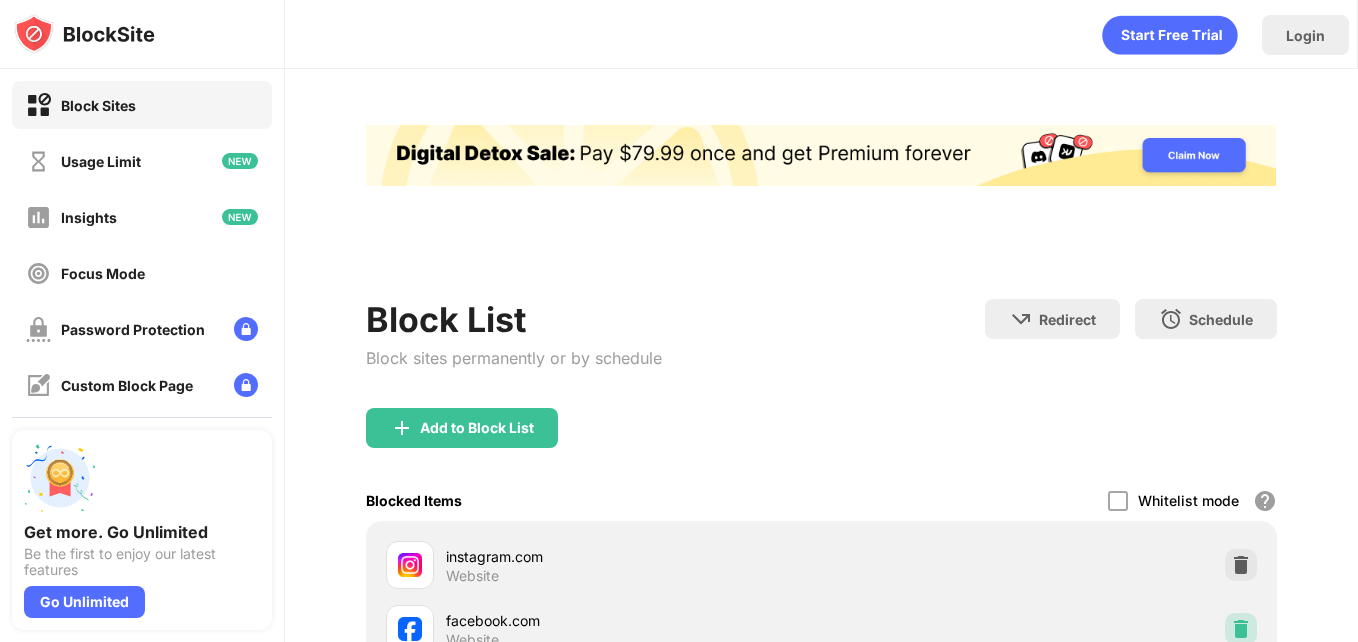 click at bounding box center (1241, 629) 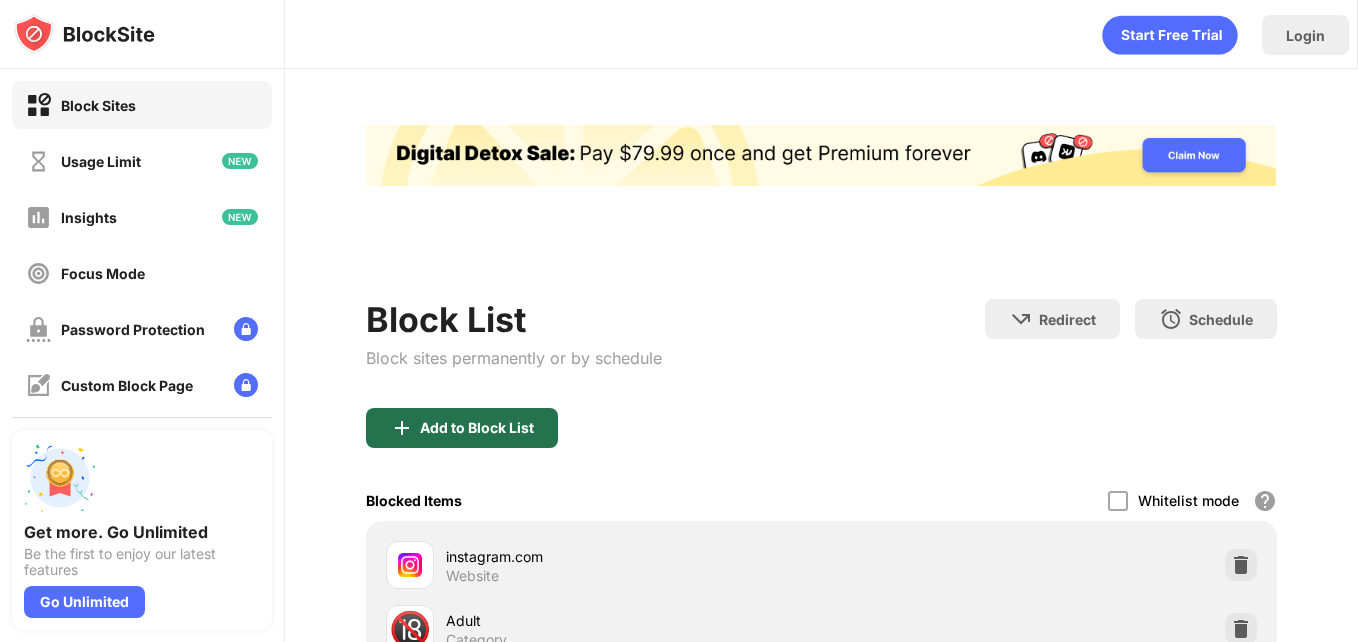click on "Add to Block List" at bounding box center (477, 428) 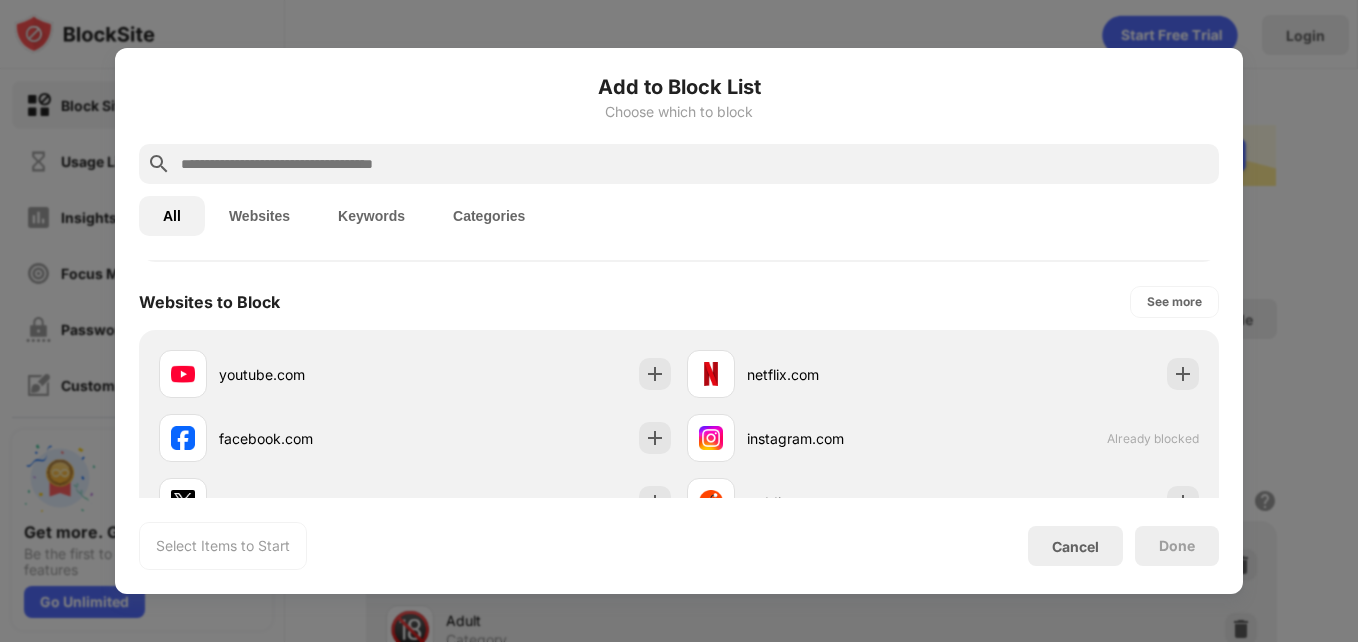 scroll, scrollTop: 276, scrollLeft: 0, axis: vertical 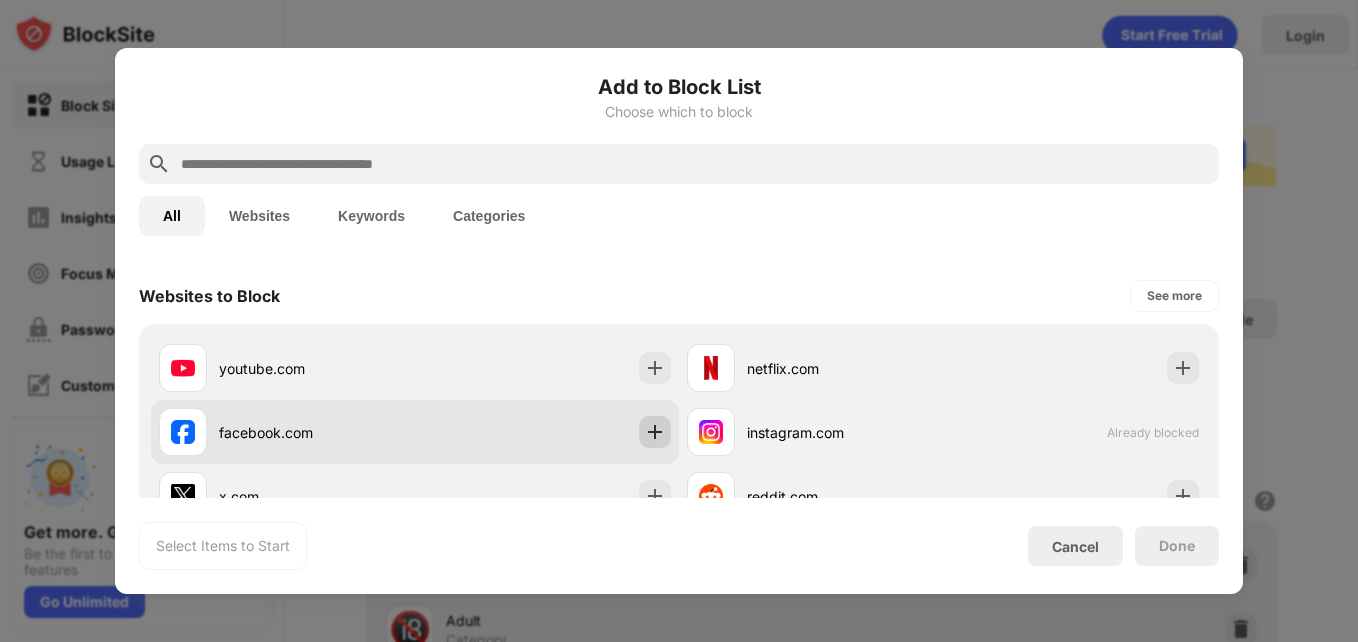 click at bounding box center [655, 432] 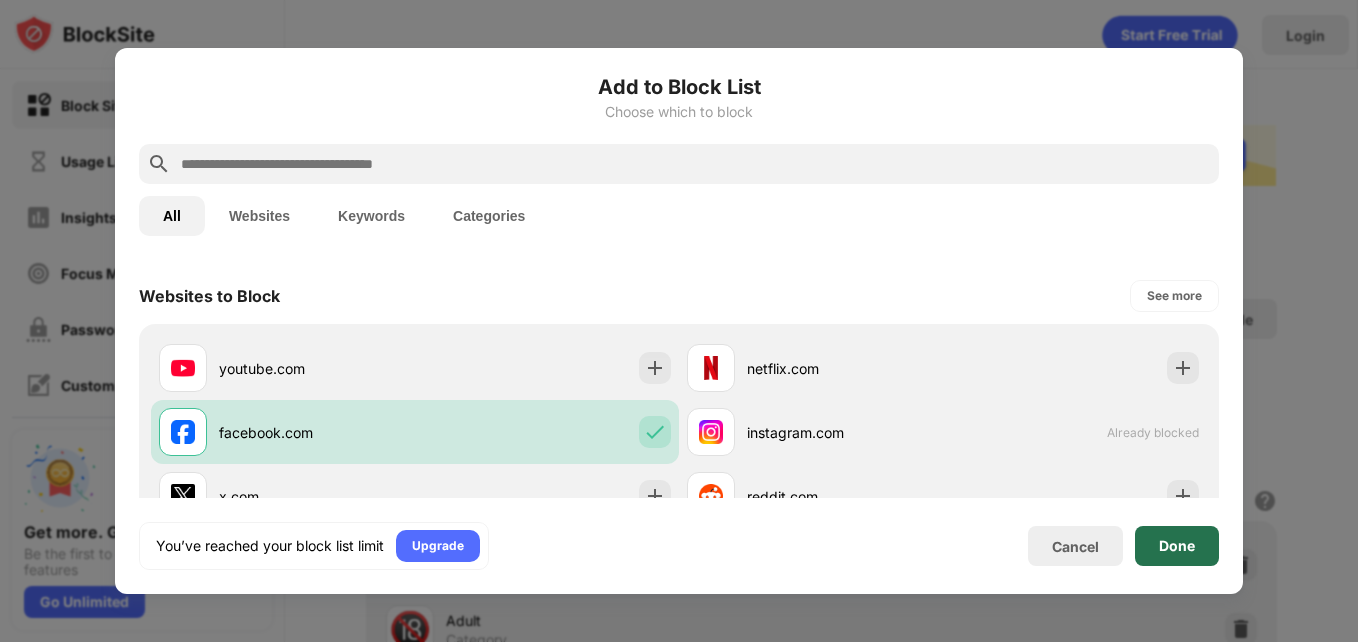 click on "Done" at bounding box center (1177, 546) 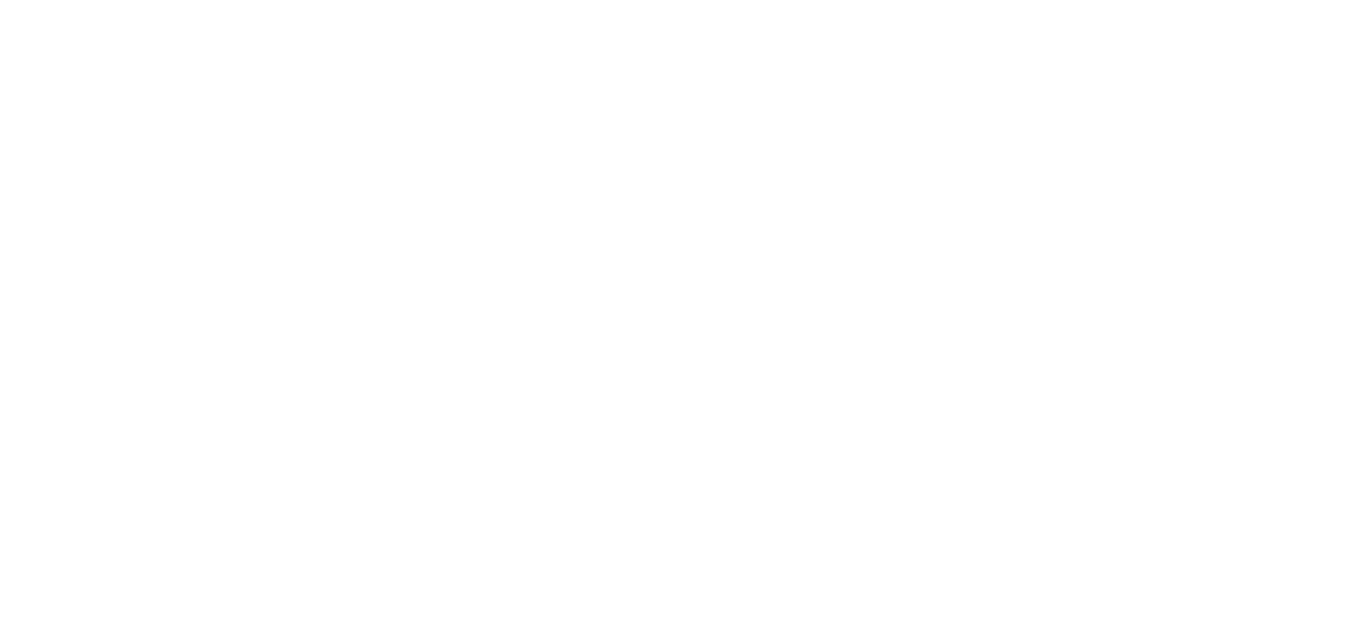 scroll, scrollTop: 0, scrollLeft: 0, axis: both 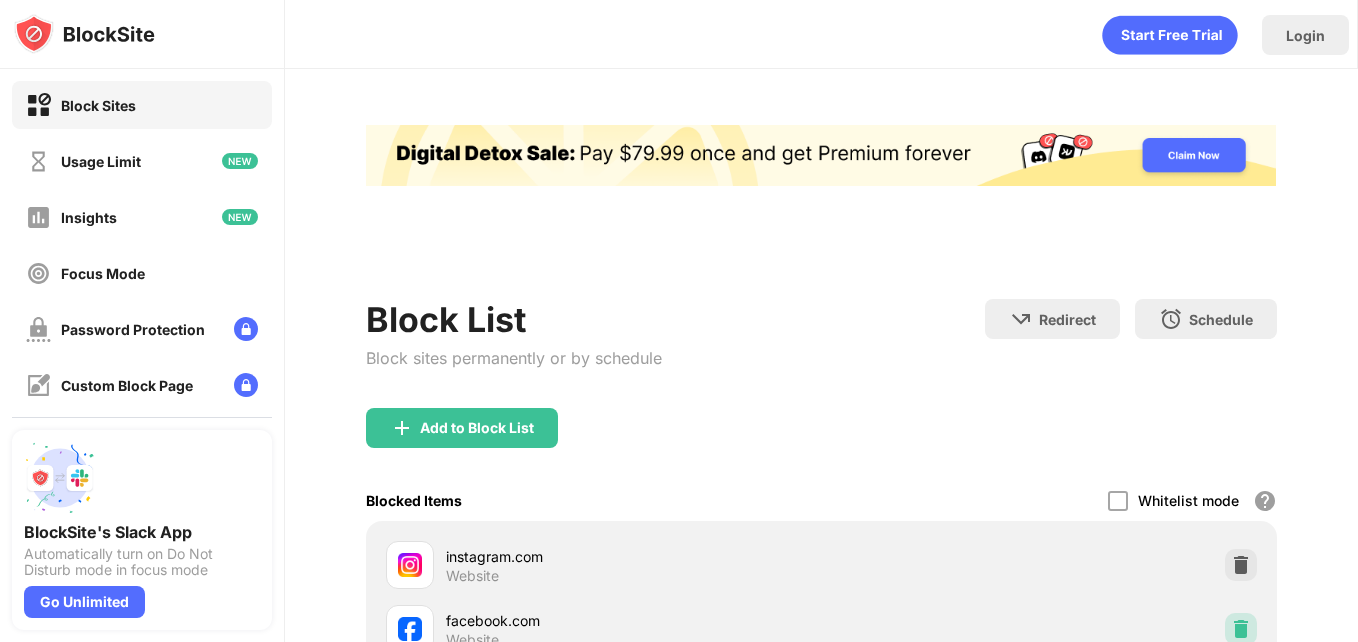 click at bounding box center [1241, 629] 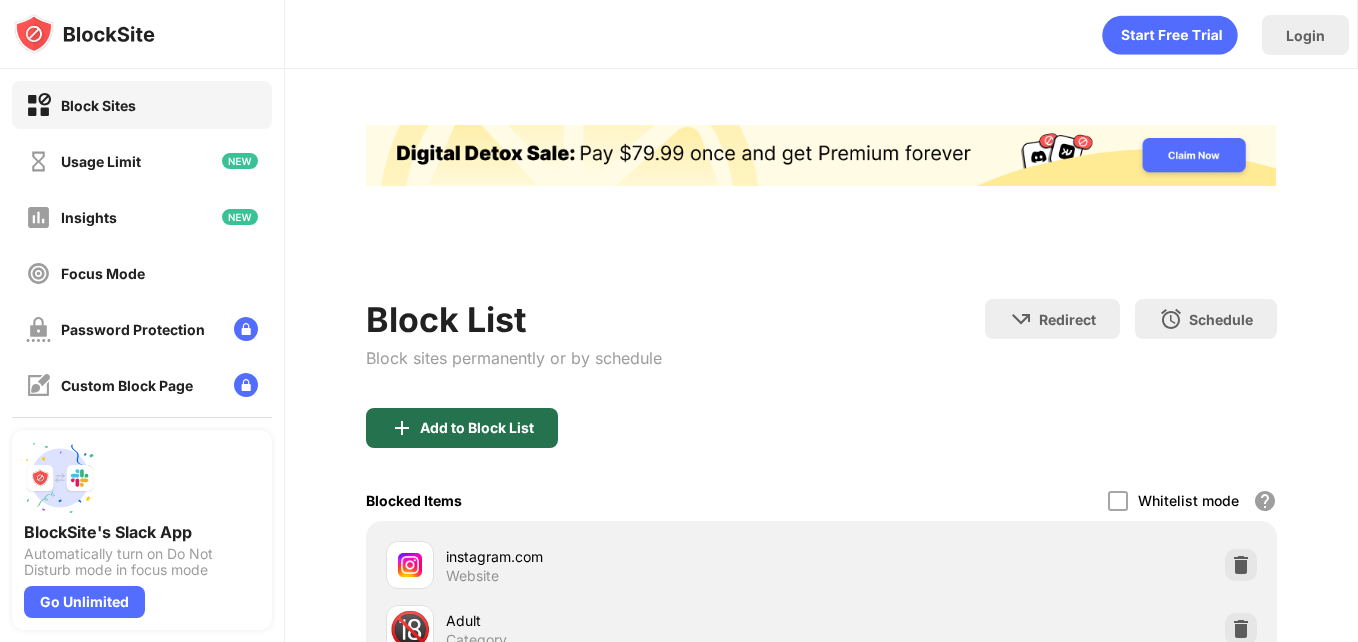 click on "Add to Block List" at bounding box center [477, 428] 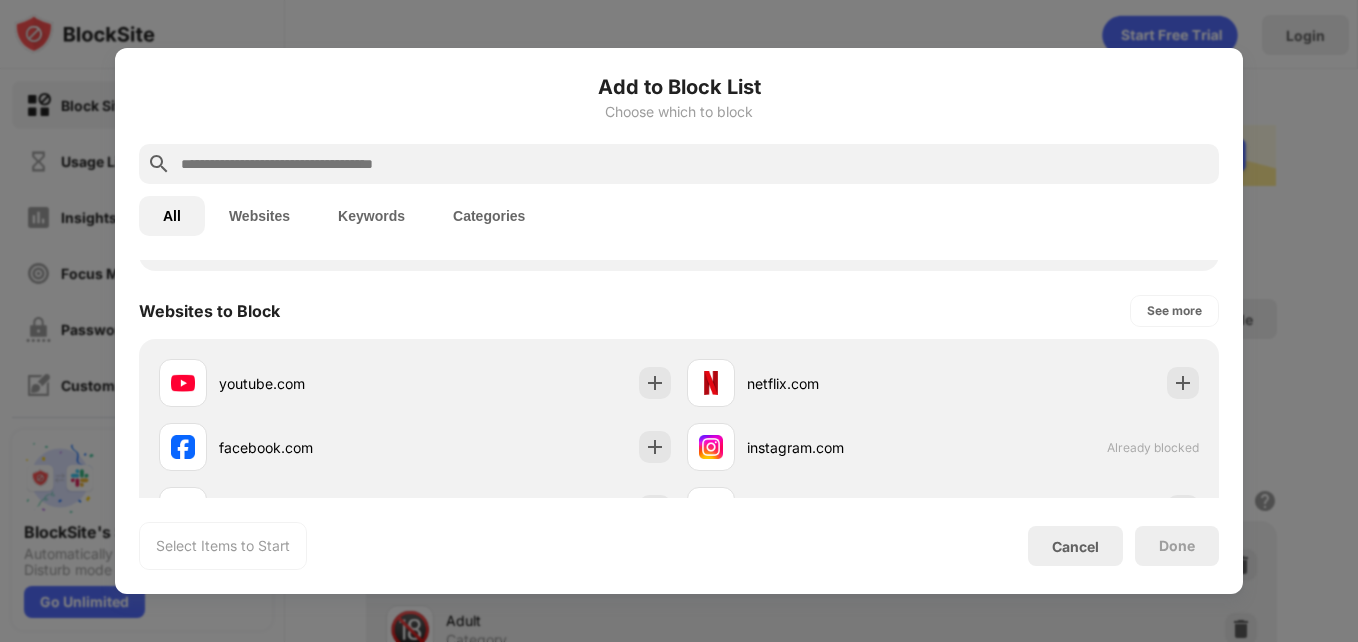scroll, scrollTop: 269, scrollLeft: 0, axis: vertical 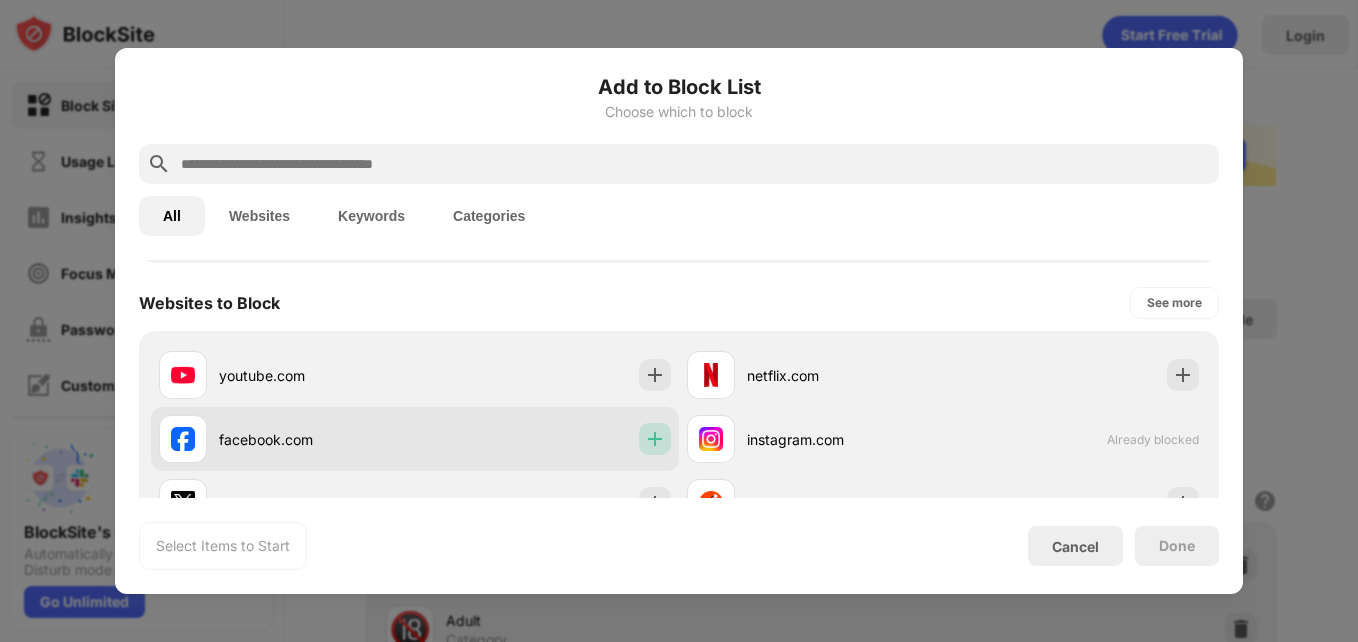 click at bounding box center [655, 439] 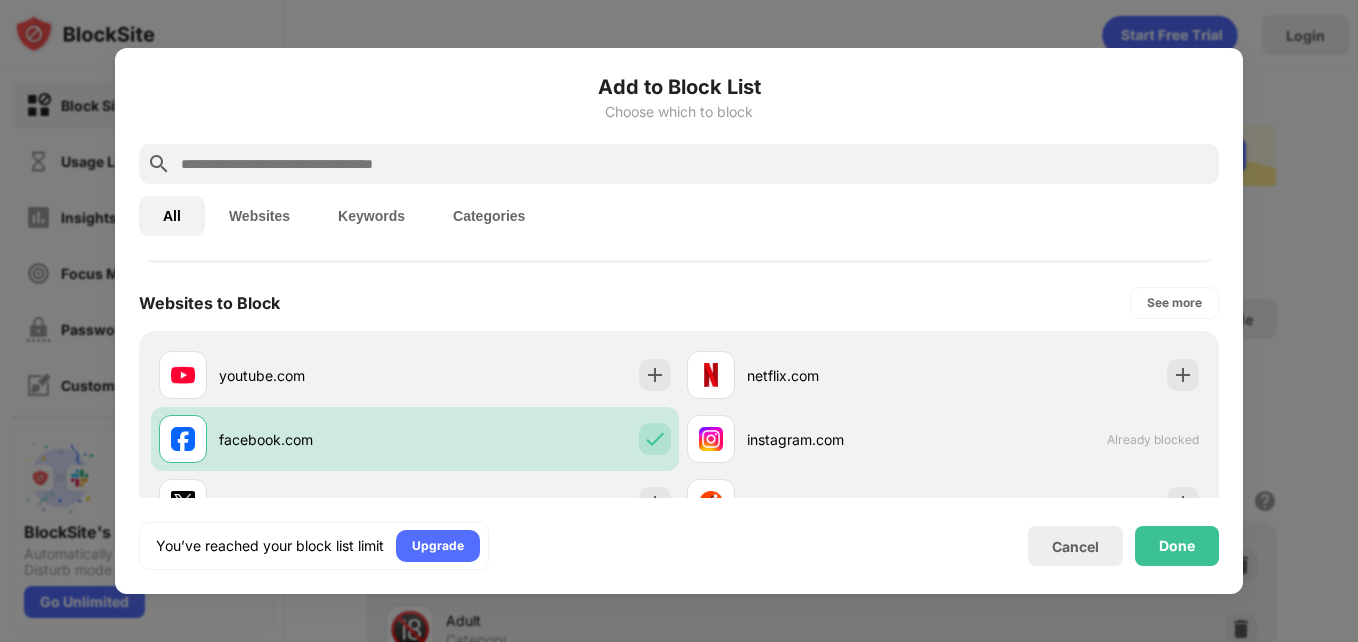 scroll, scrollTop: 0, scrollLeft: 0, axis: both 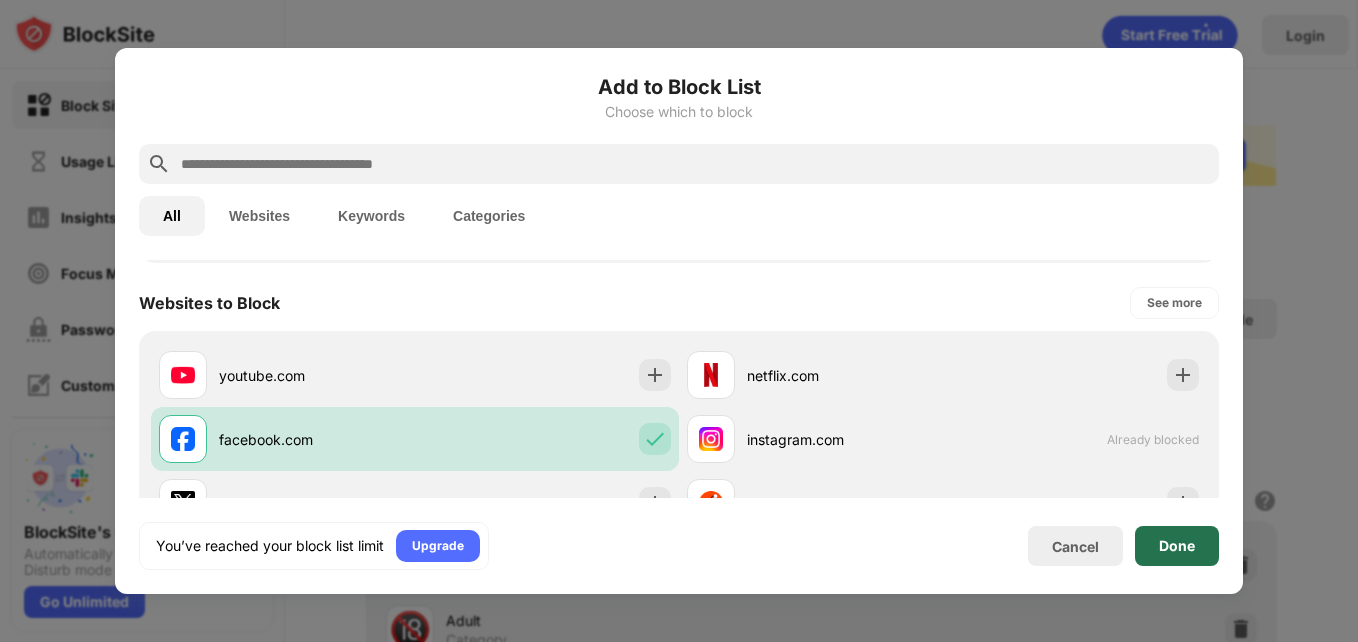 click on "Done" at bounding box center (1177, 546) 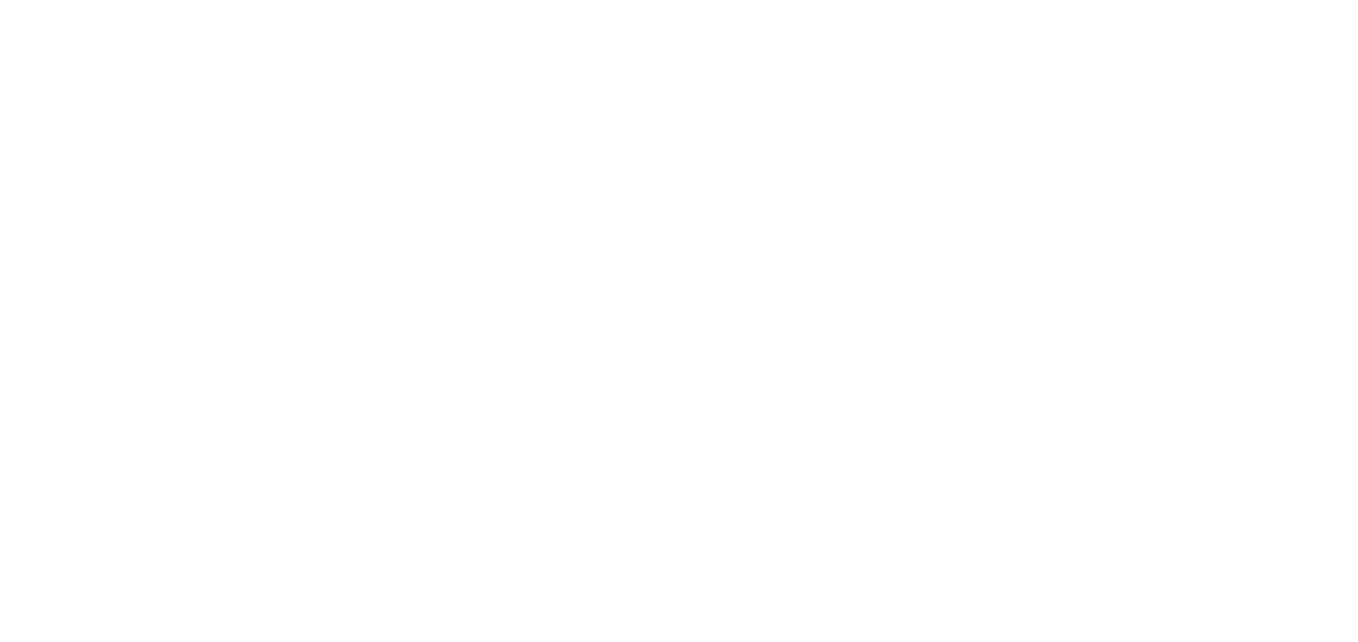 scroll, scrollTop: 0, scrollLeft: 0, axis: both 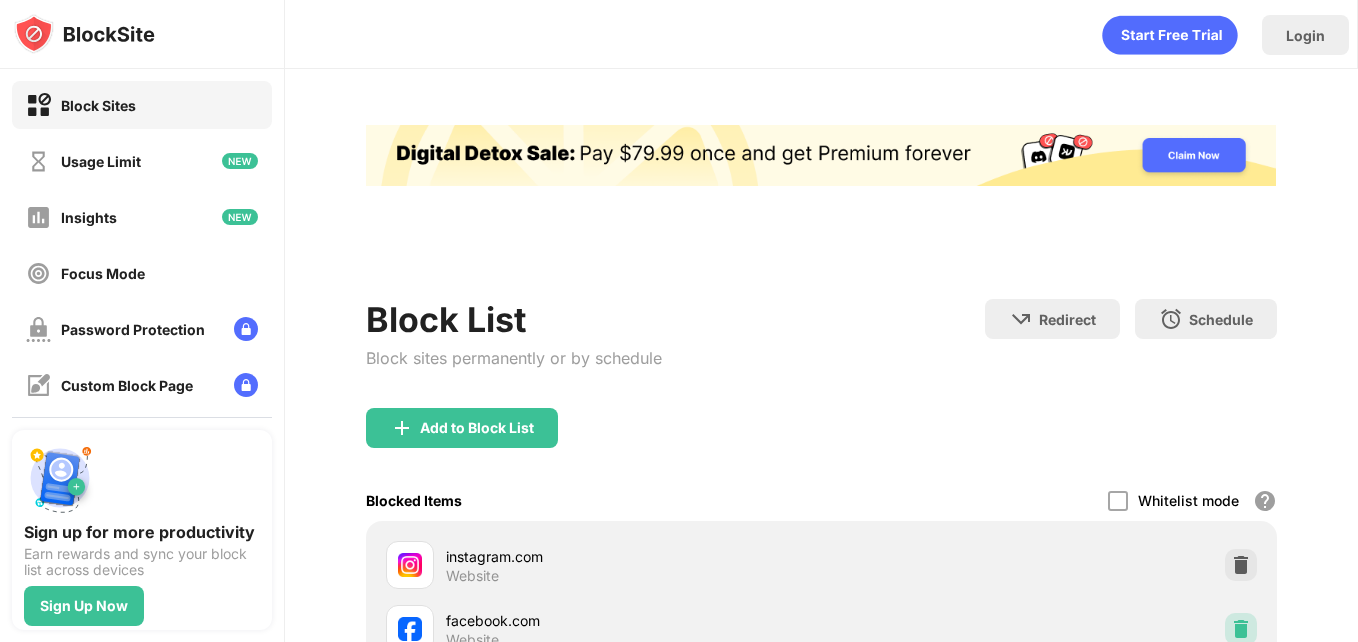click at bounding box center (1241, 629) 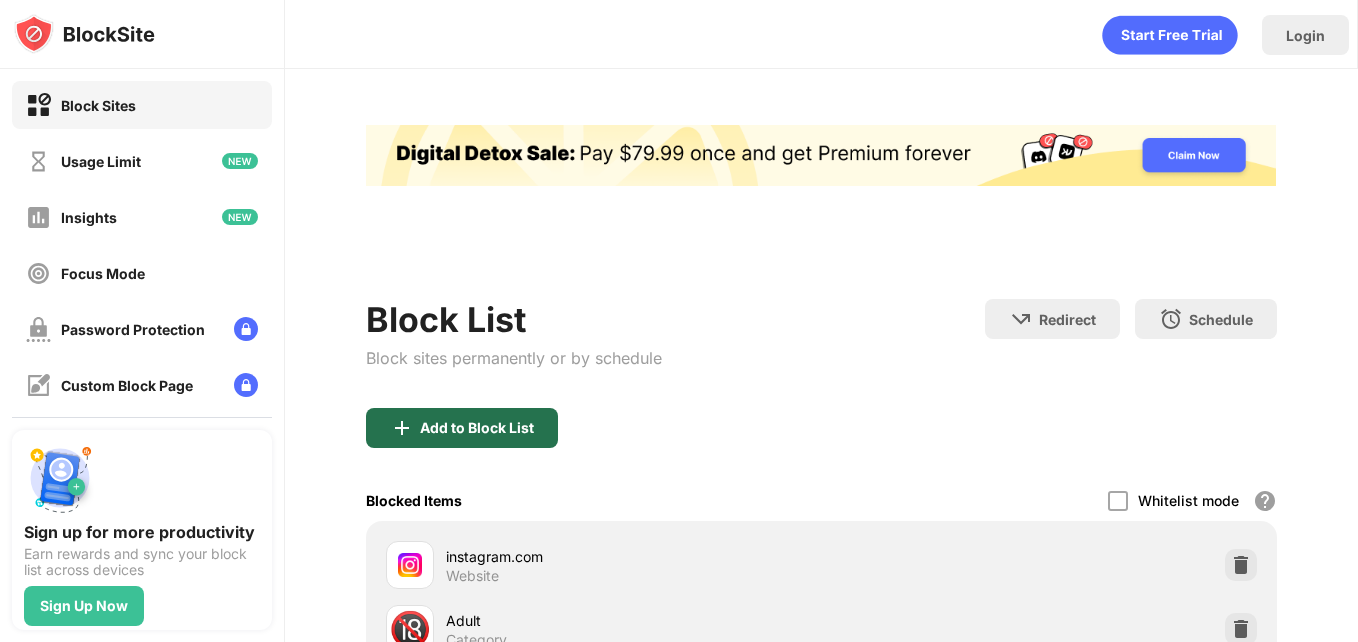 click on "Add to Block List" at bounding box center (477, 428) 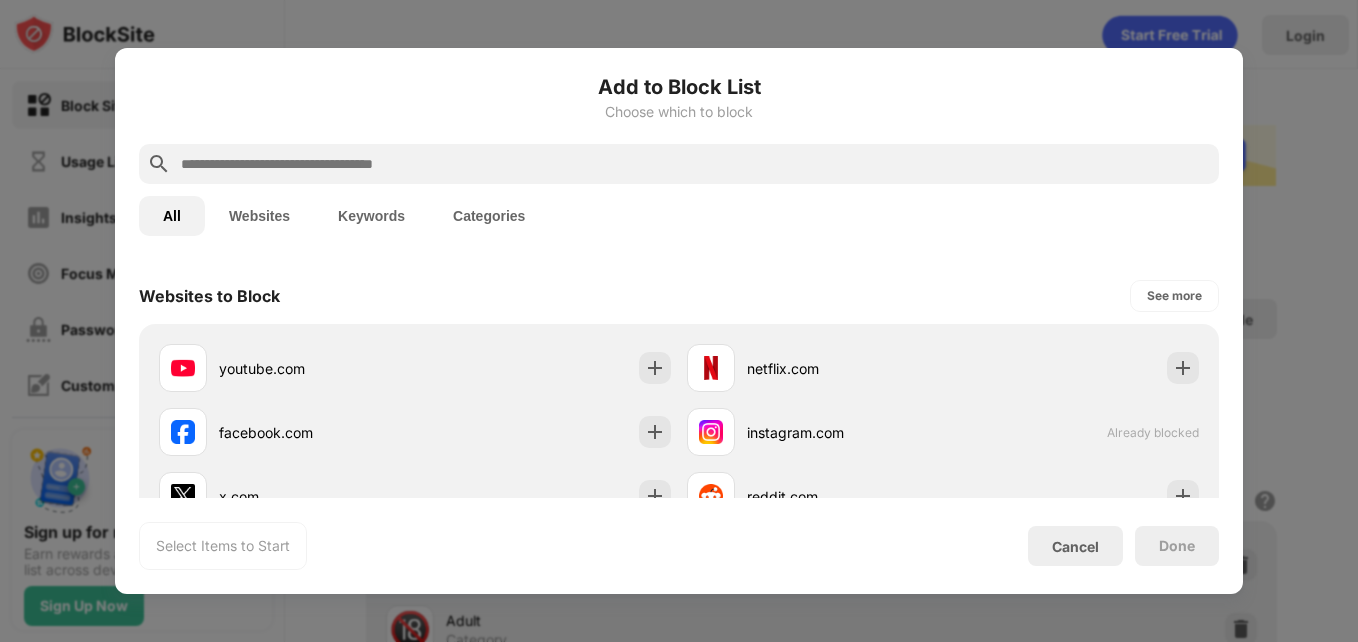 scroll, scrollTop: 279, scrollLeft: 0, axis: vertical 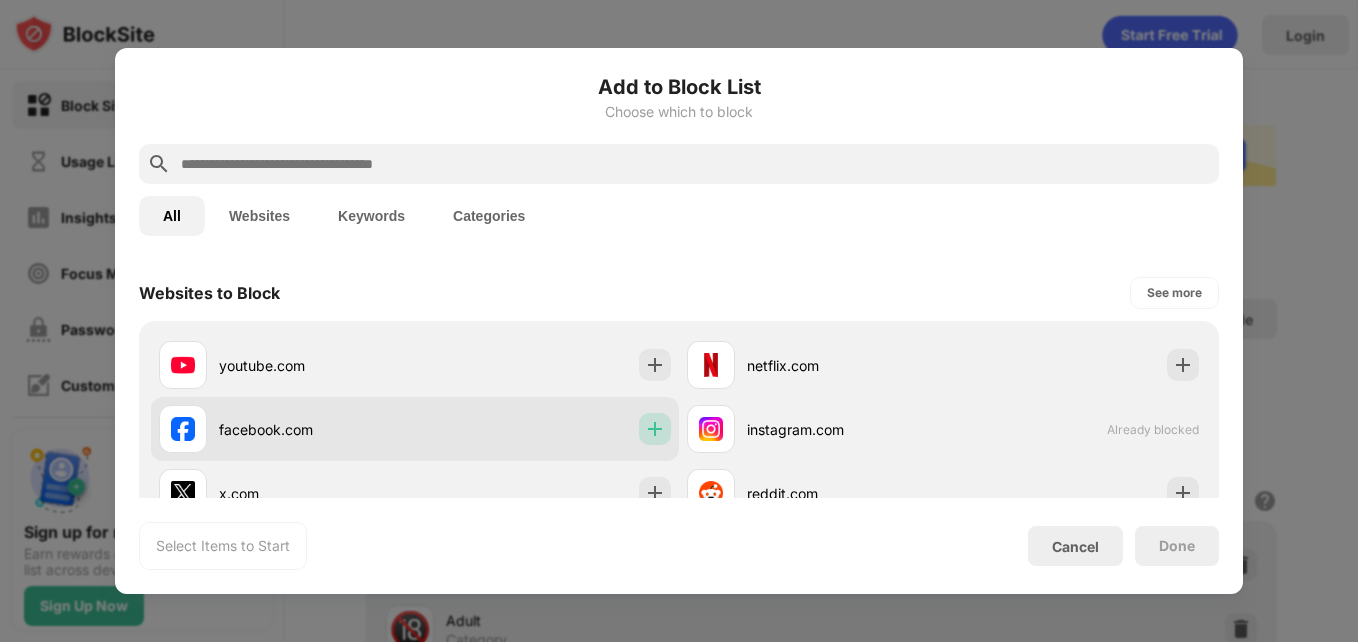 click at bounding box center (655, 429) 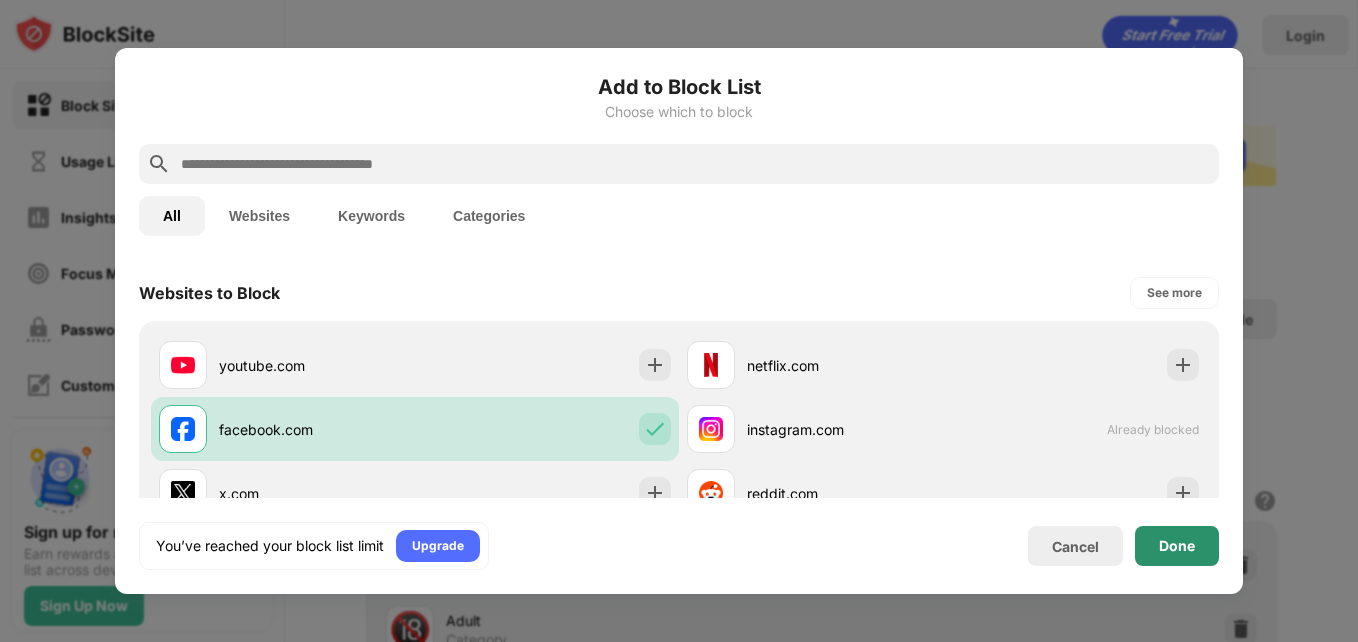 click on "Done" at bounding box center (1177, 546) 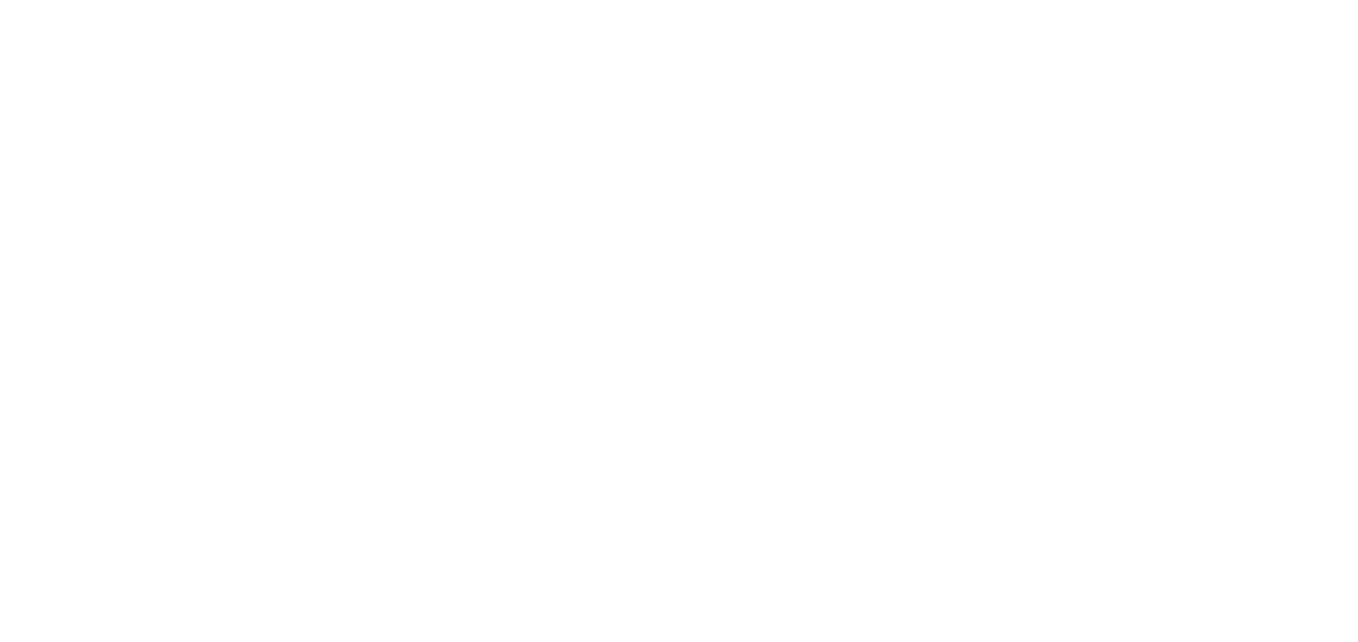 scroll, scrollTop: 0, scrollLeft: 0, axis: both 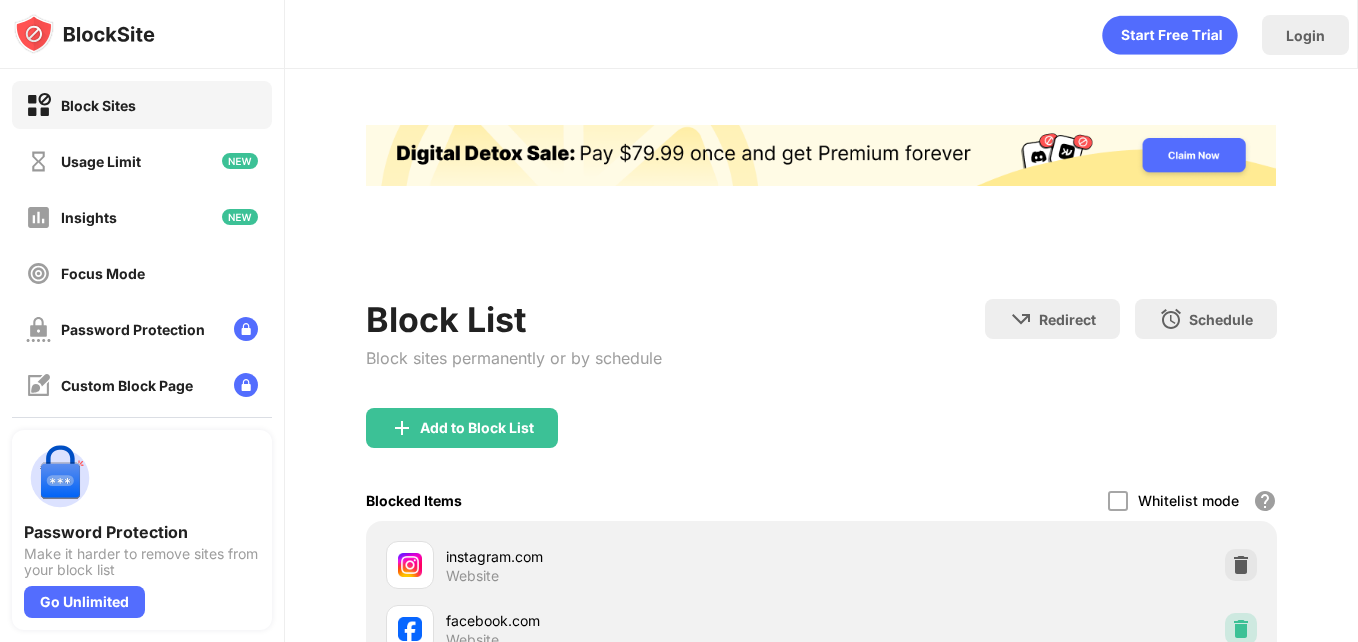 click at bounding box center [1241, 629] 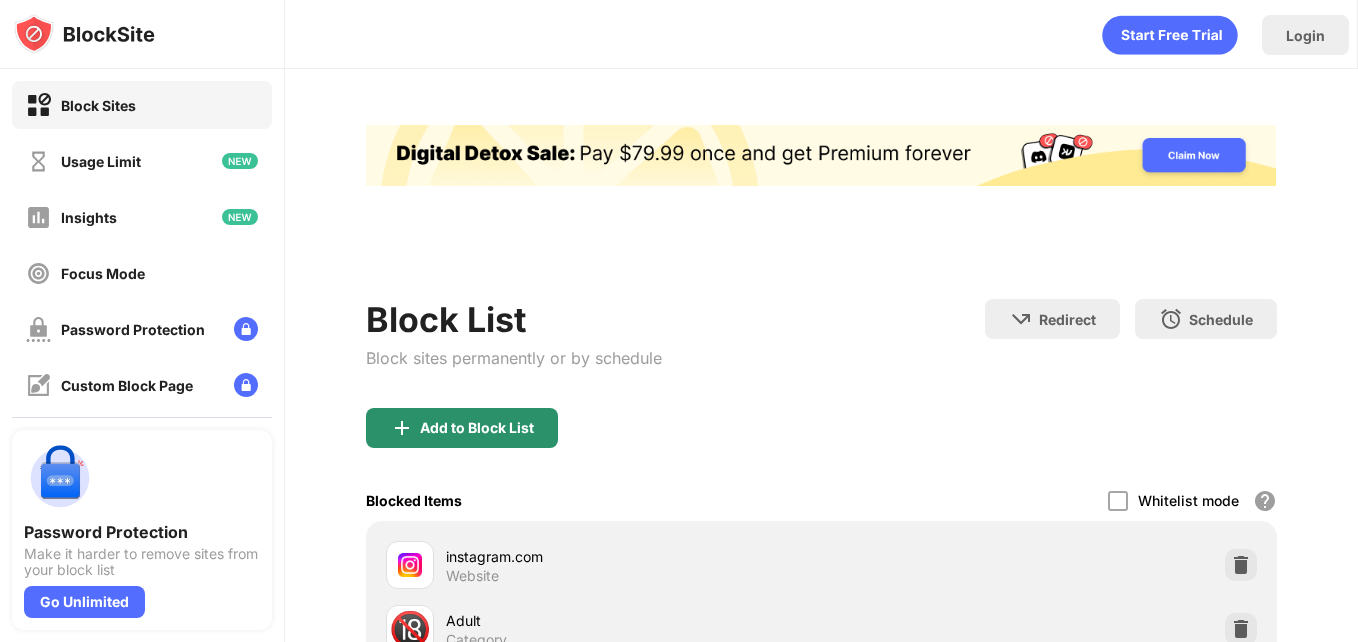 click on "Add to Block List" at bounding box center (477, 428) 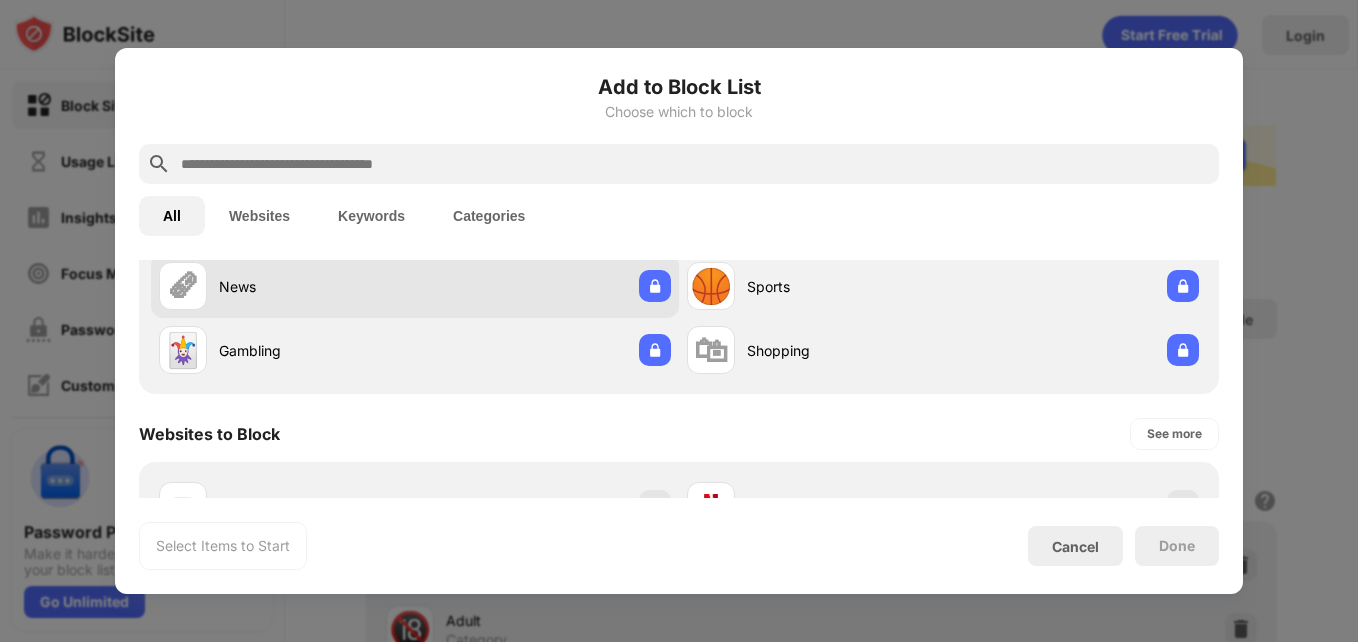 scroll, scrollTop: 238, scrollLeft: 0, axis: vertical 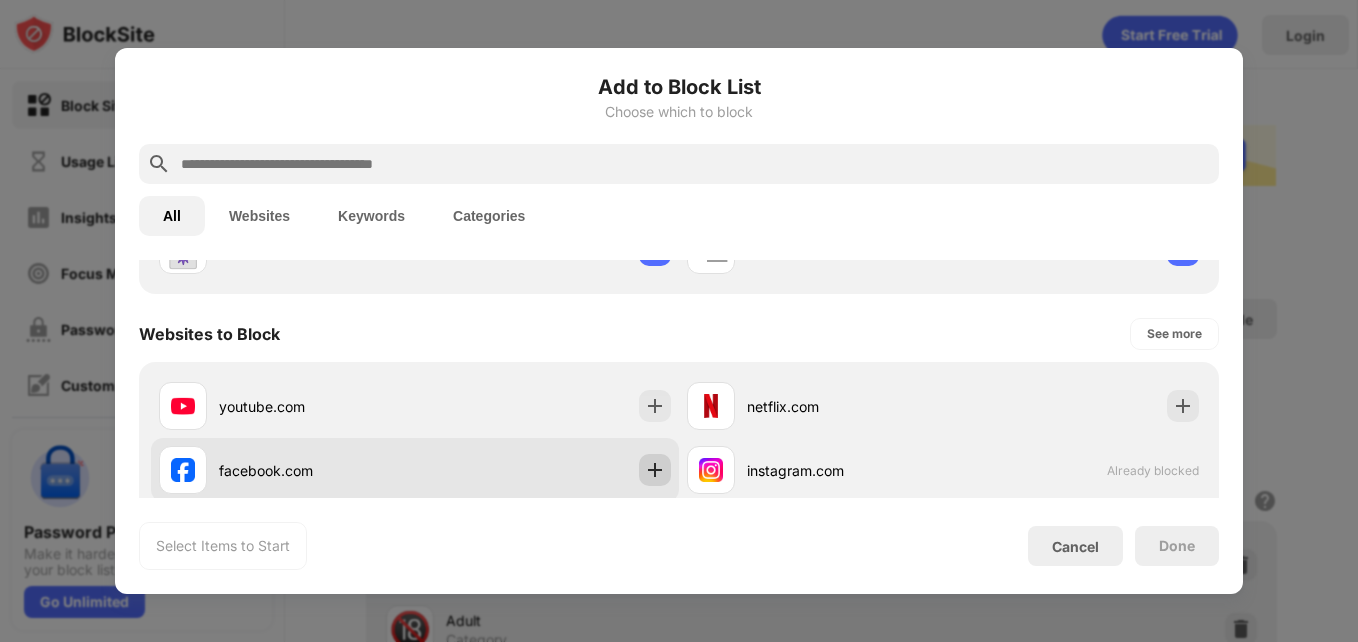 click at bounding box center [655, 470] 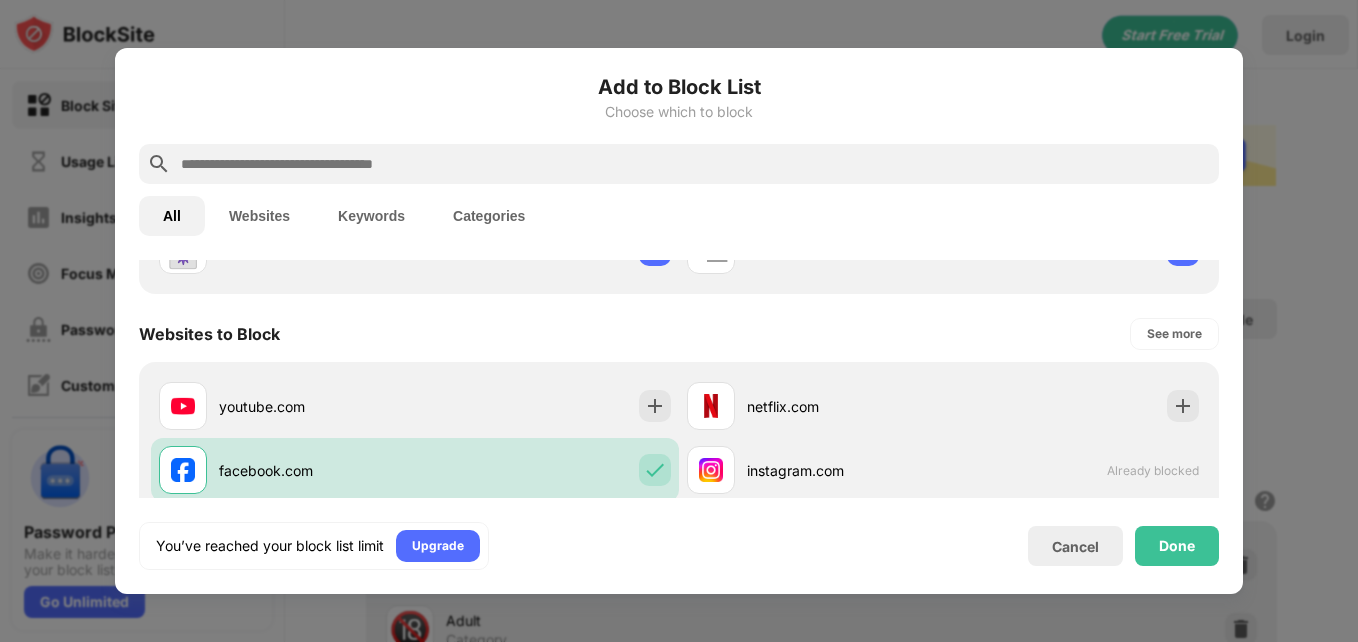 scroll, scrollTop: 0, scrollLeft: 0, axis: both 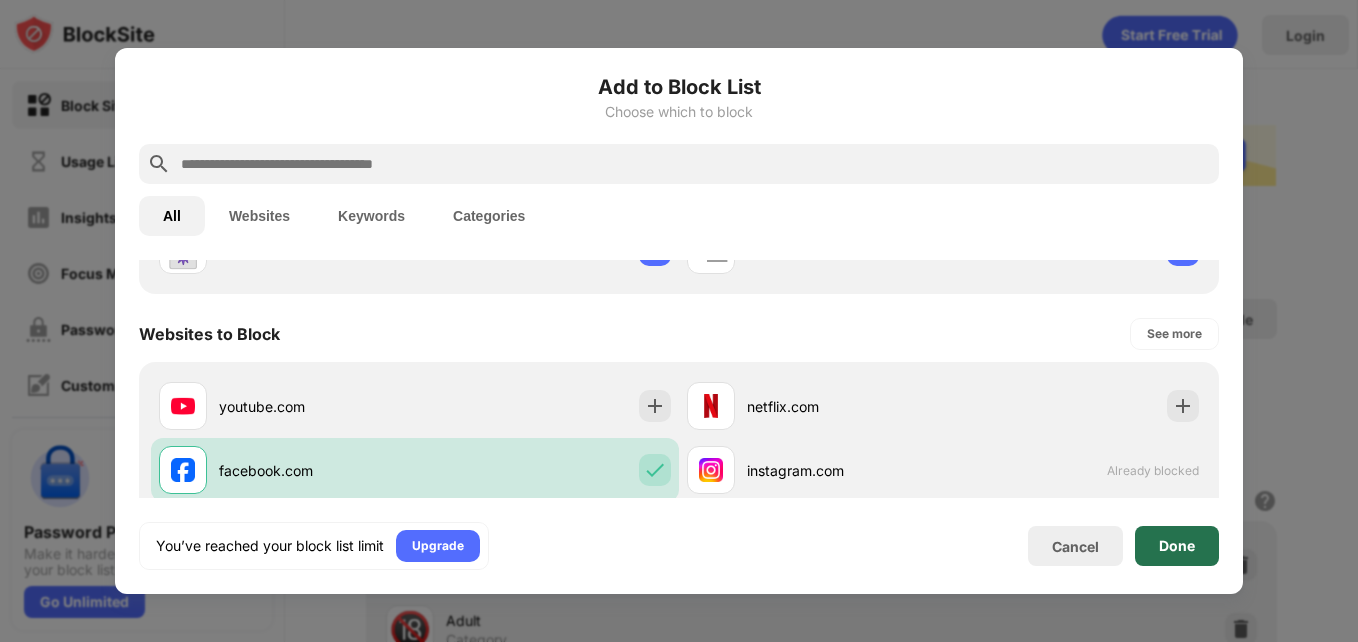 click on "Done" at bounding box center (1177, 546) 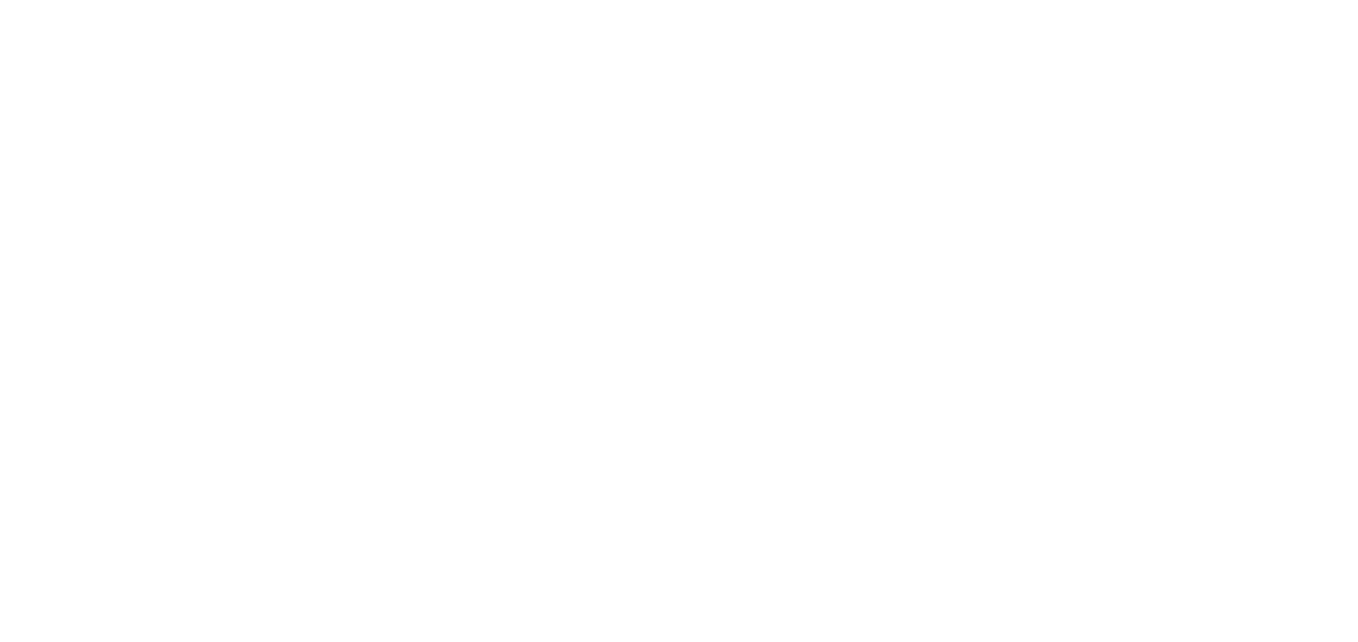 scroll, scrollTop: 0, scrollLeft: 0, axis: both 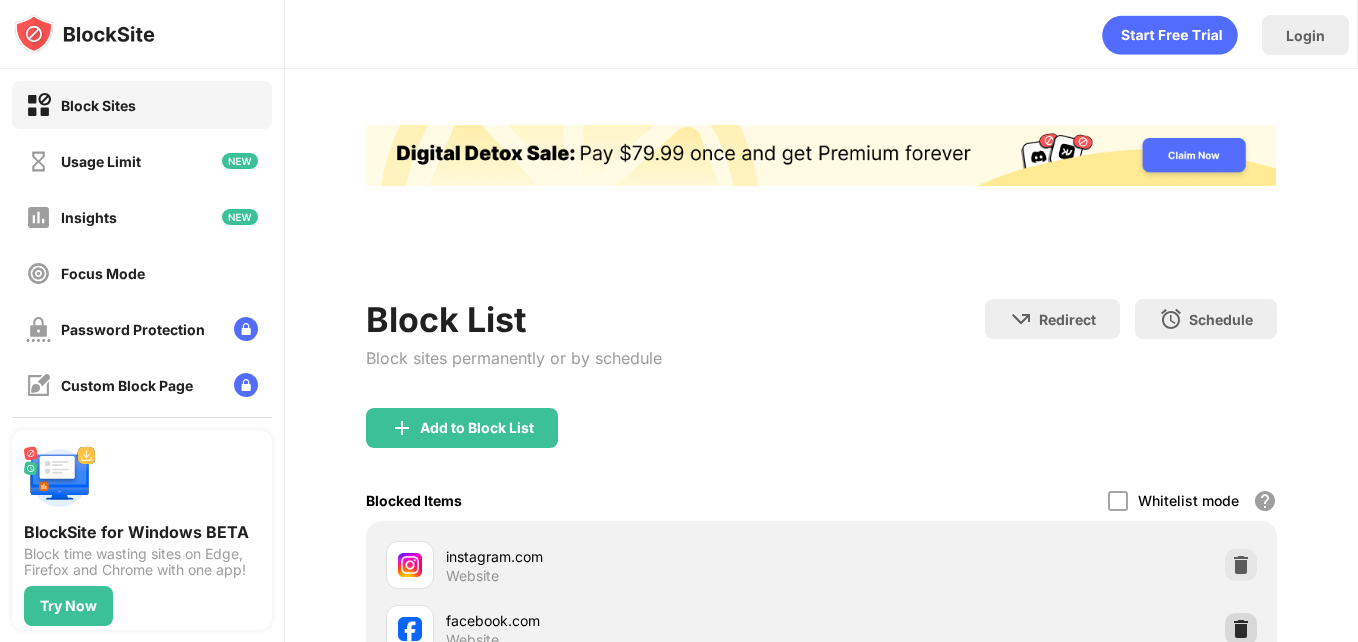 click at bounding box center (1241, 629) 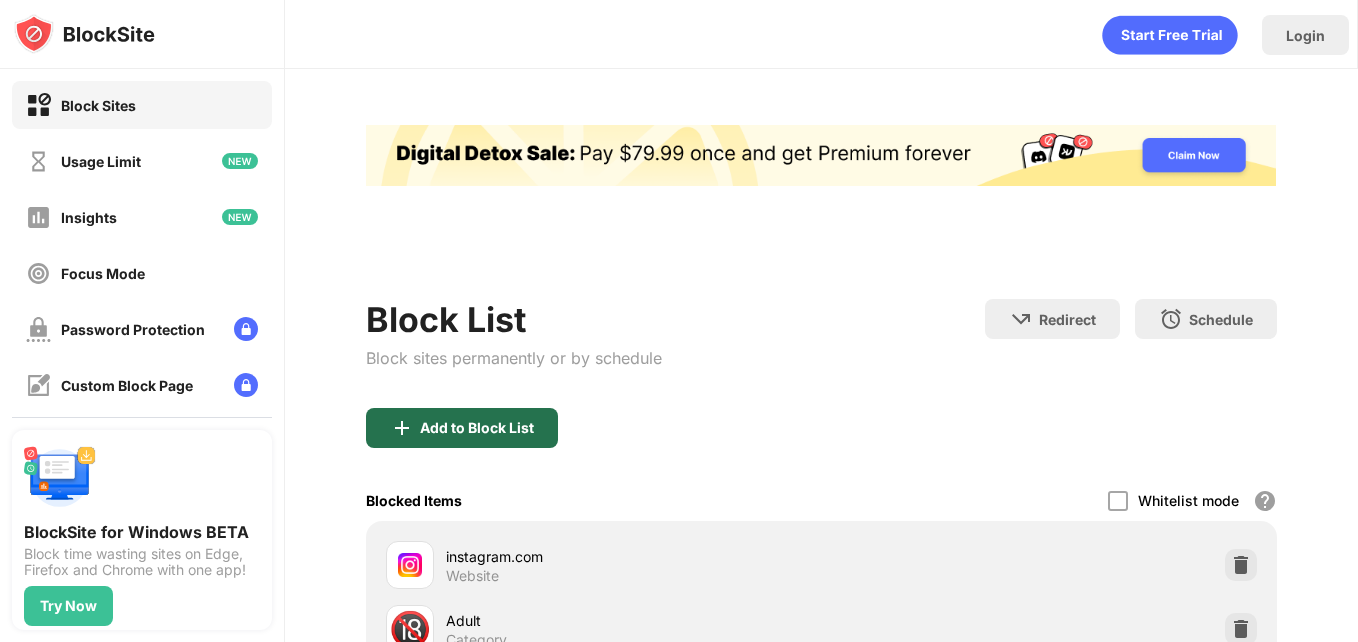 click on "Add to Block List" at bounding box center [477, 428] 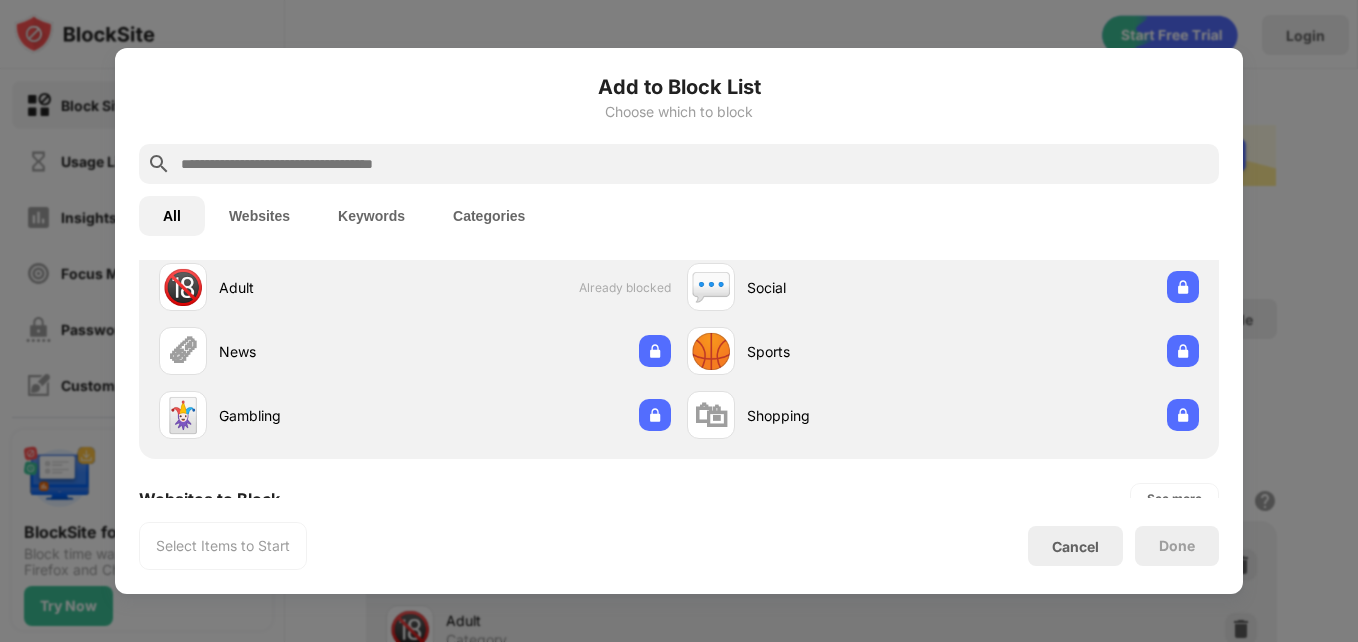 scroll, scrollTop: 268, scrollLeft: 0, axis: vertical 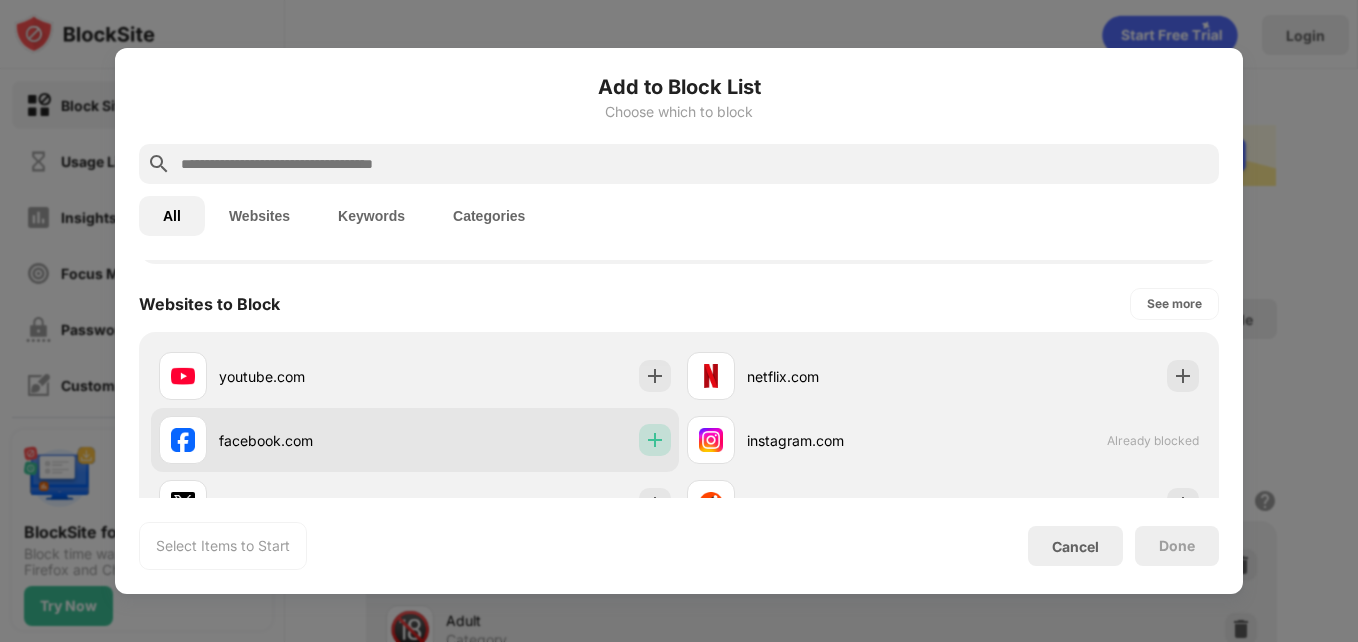 click at bounding box center (655, 440) 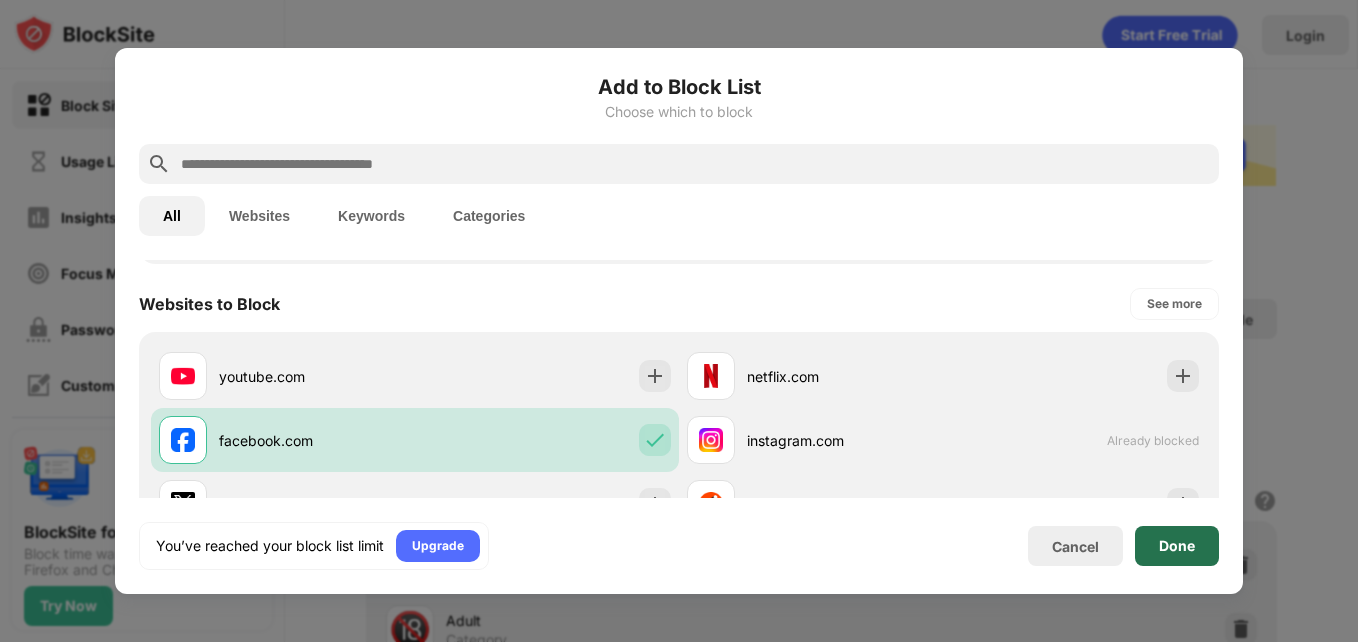 click on "Done" at bounding box center (1177, 546) 